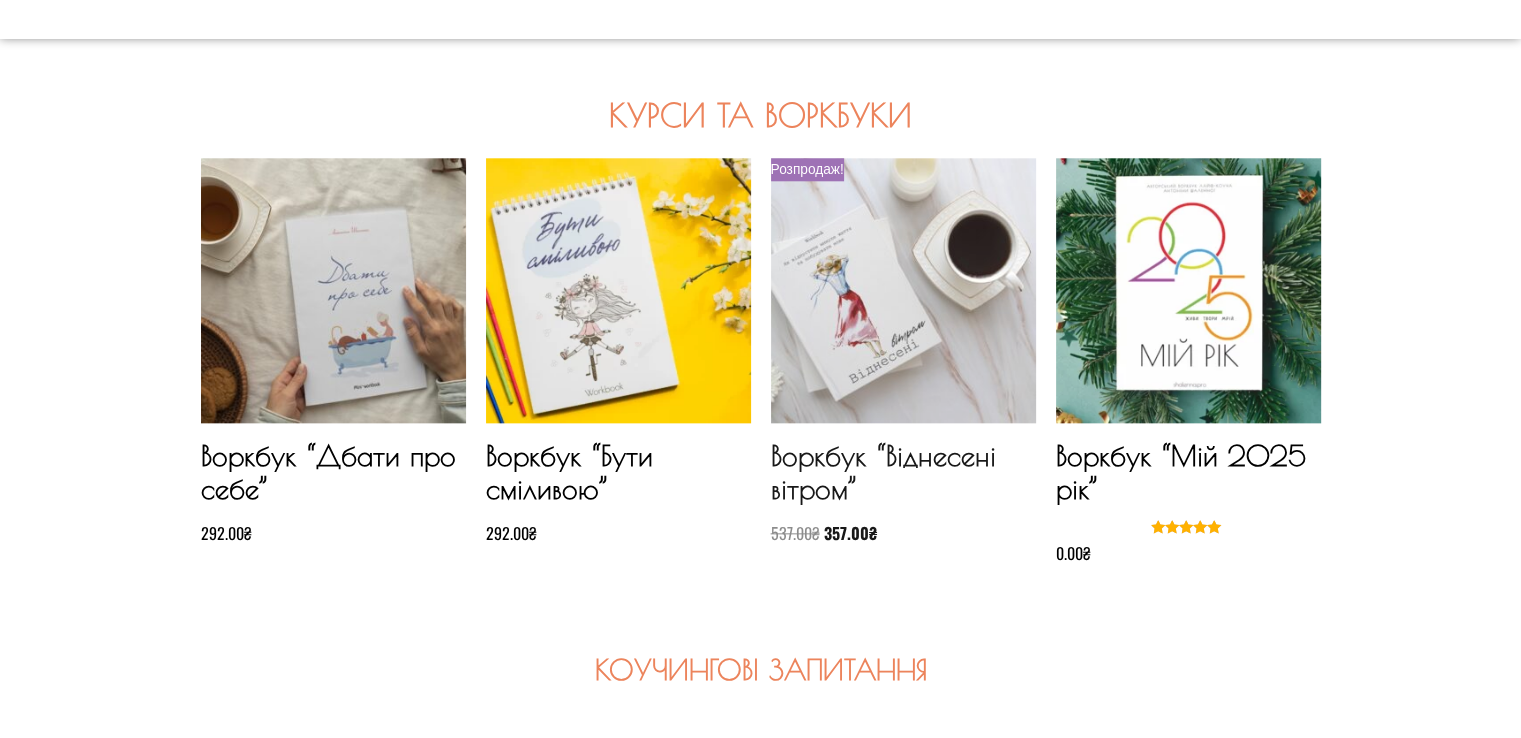 scroll, scrollTop: 2400, scrollLeft: 0, axis: vertical 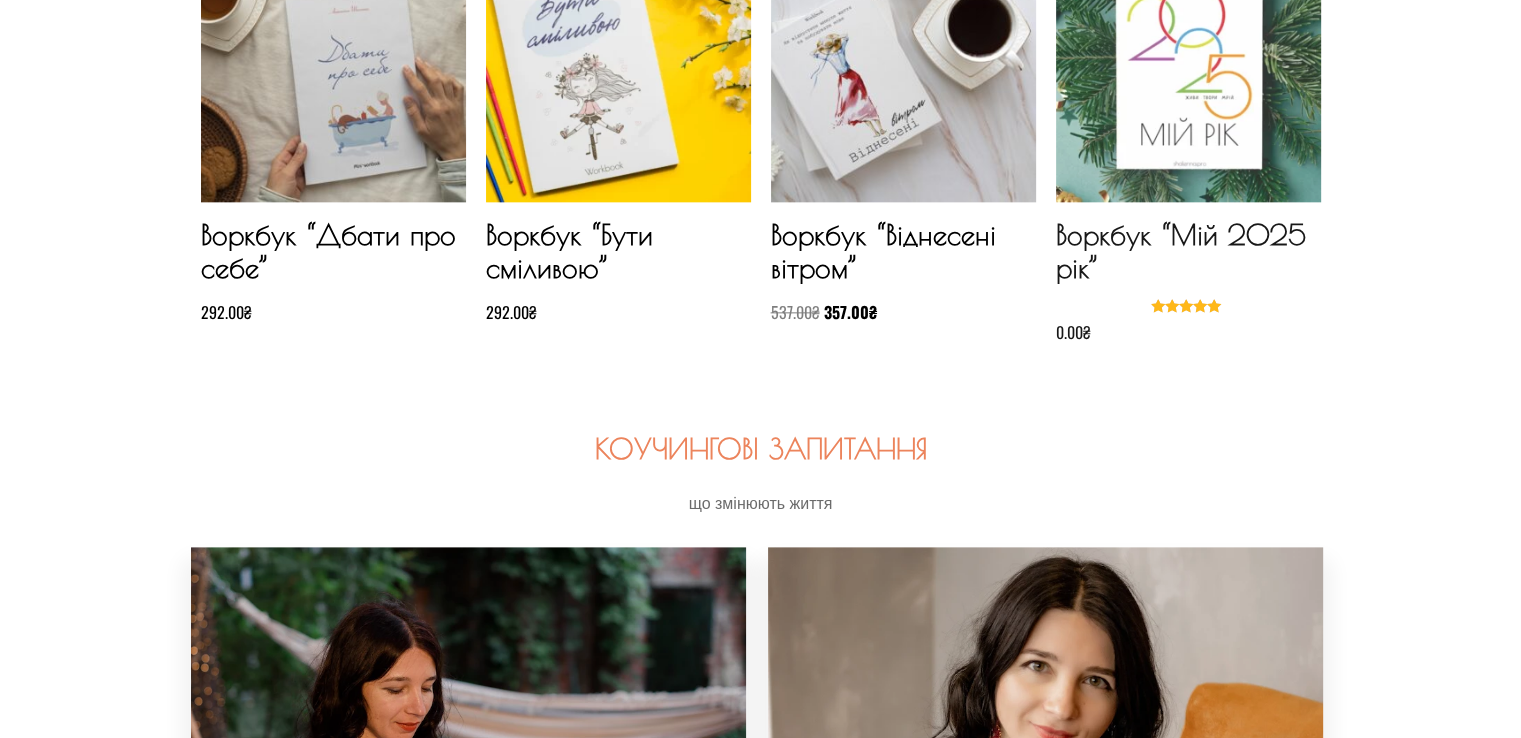 click at bounding box center (1188, 69) 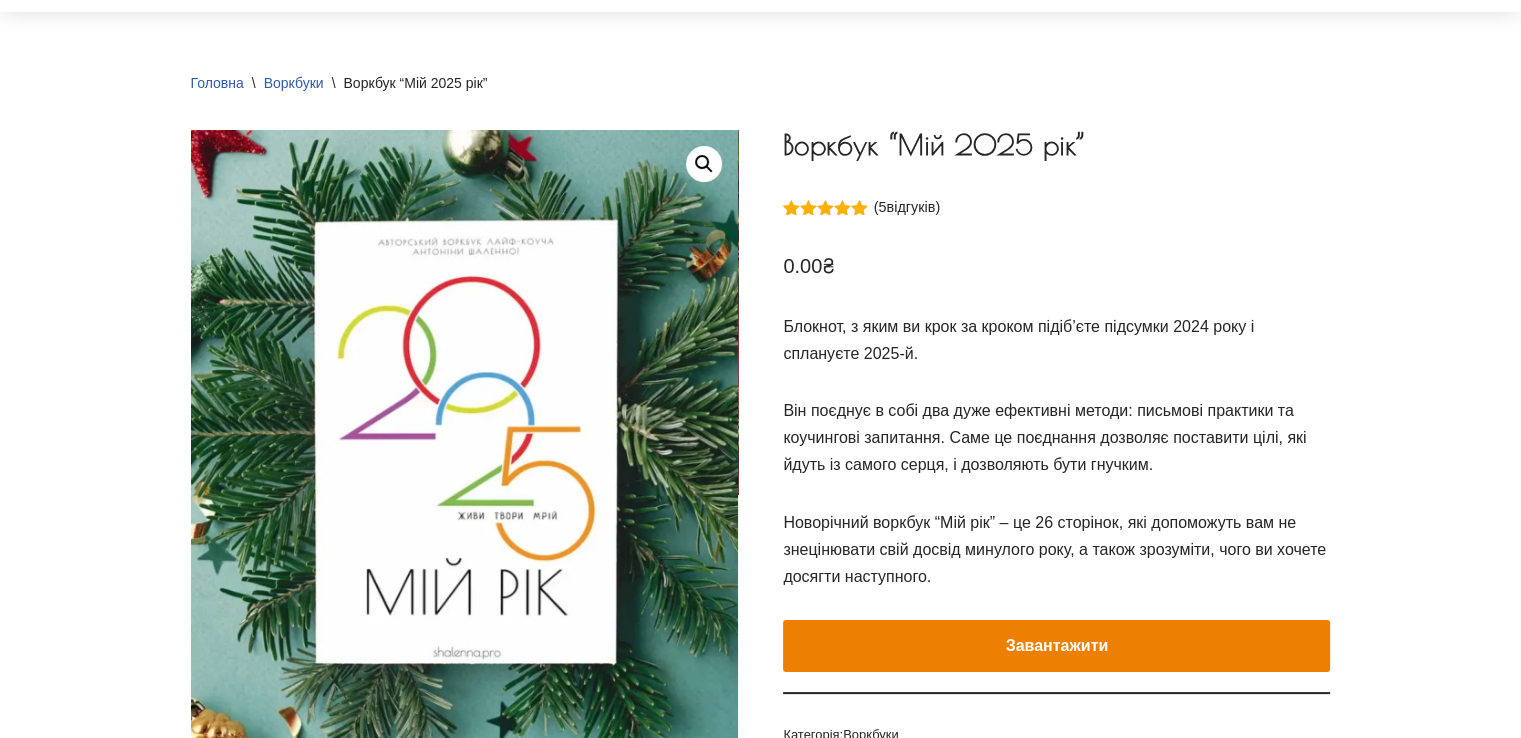 scroll, scrollTop: 400, scrollLeft: 0, axis: vertical 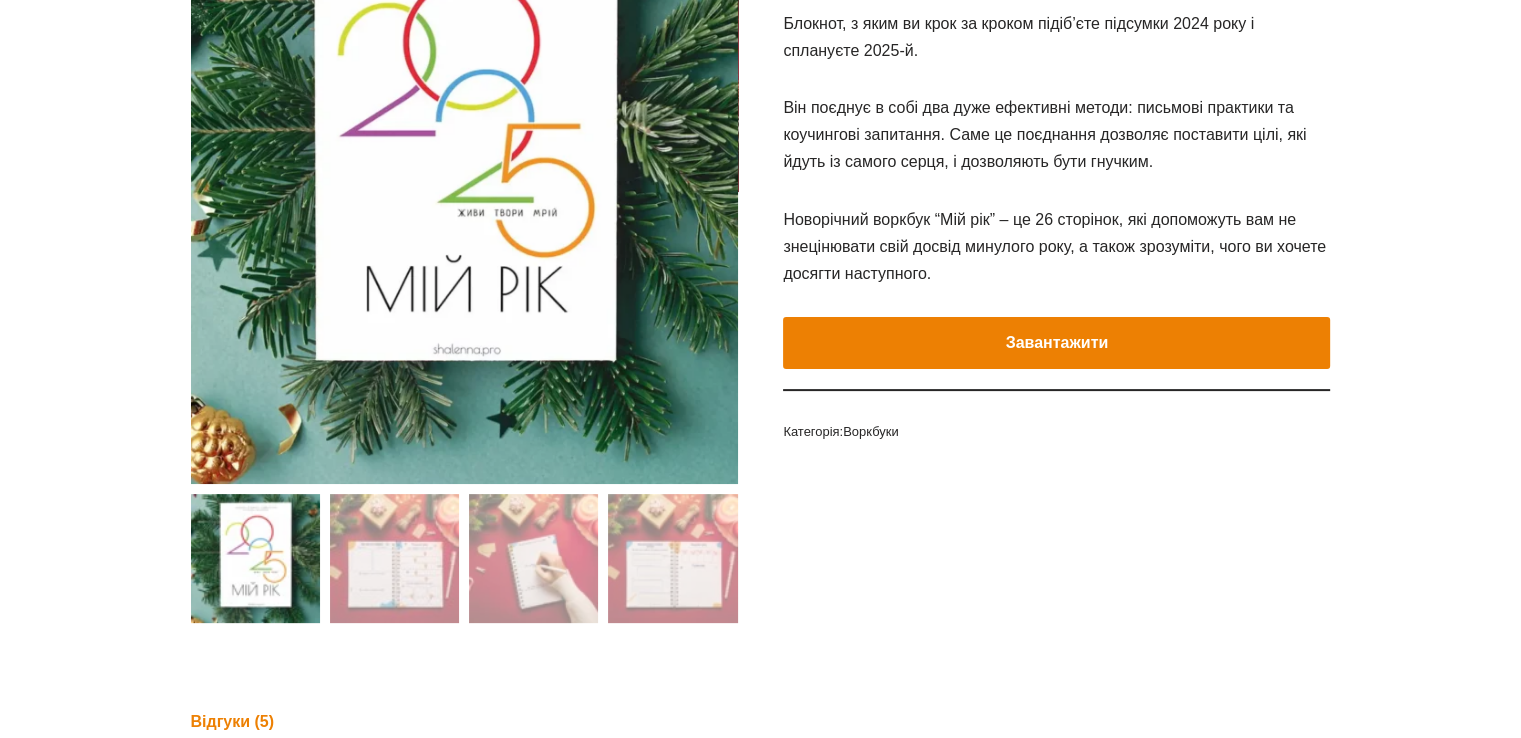 click on "Завантажити" at bounding box center (1056, 343) 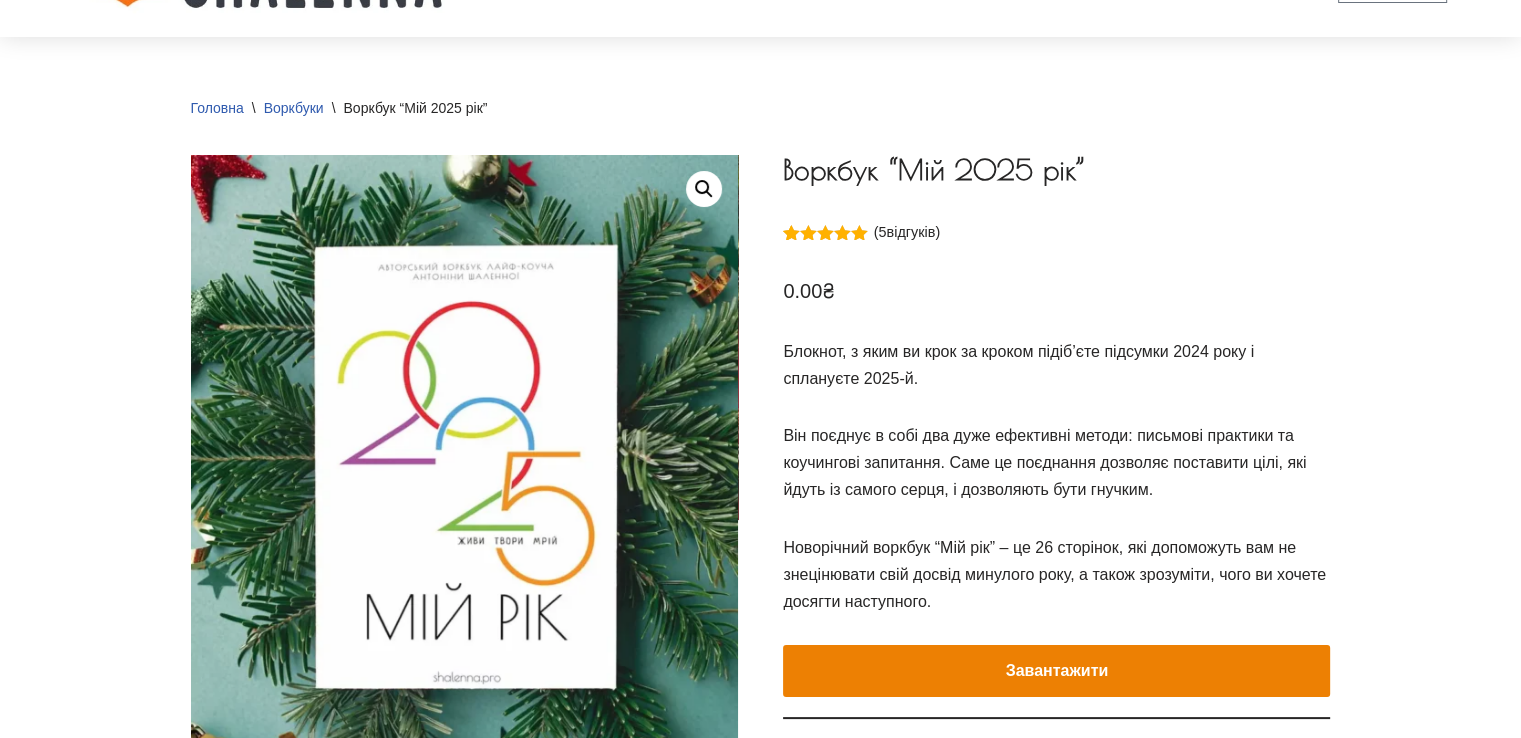 scroll, scrollTop: 0, scrollLeft: 0, axis: both 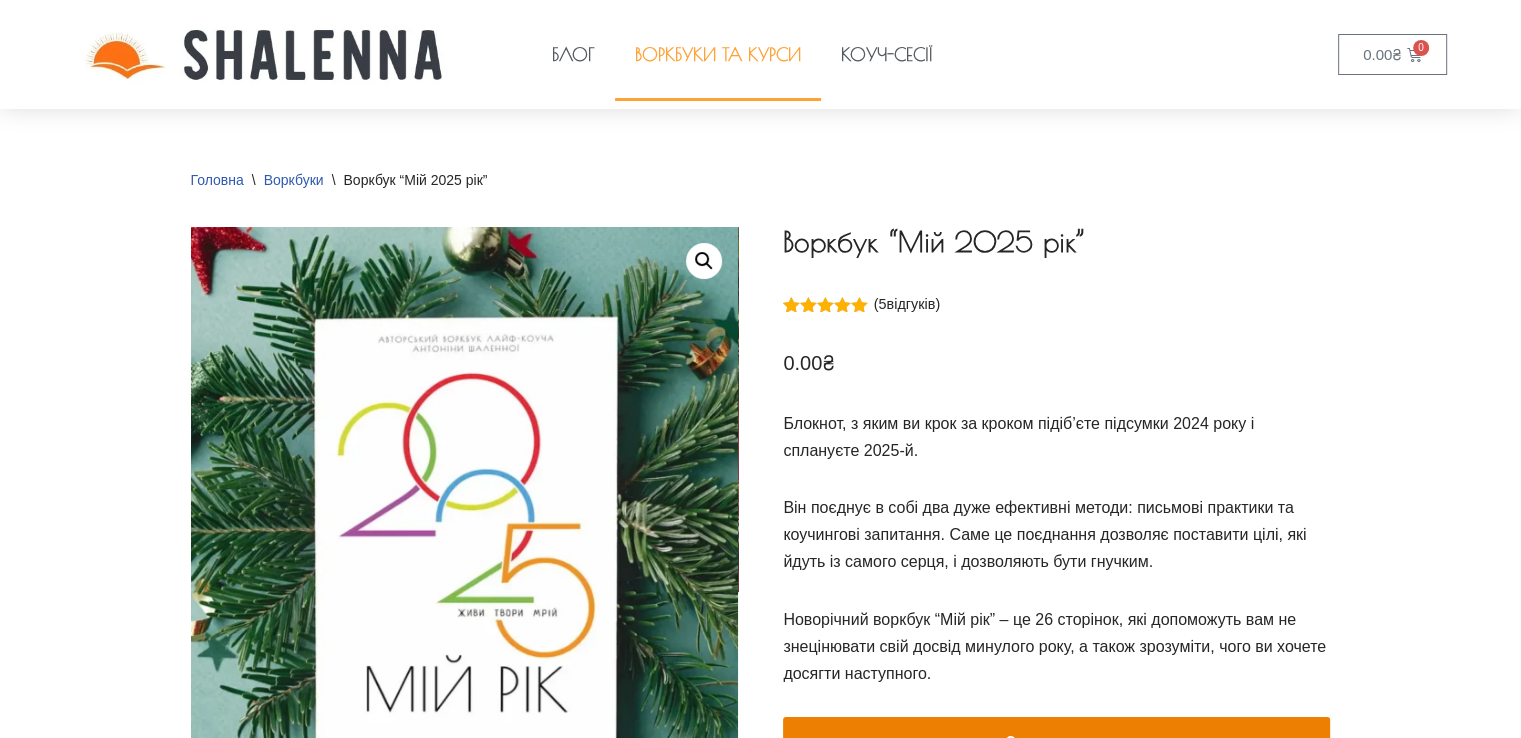 click on "Воркбуки та курси" 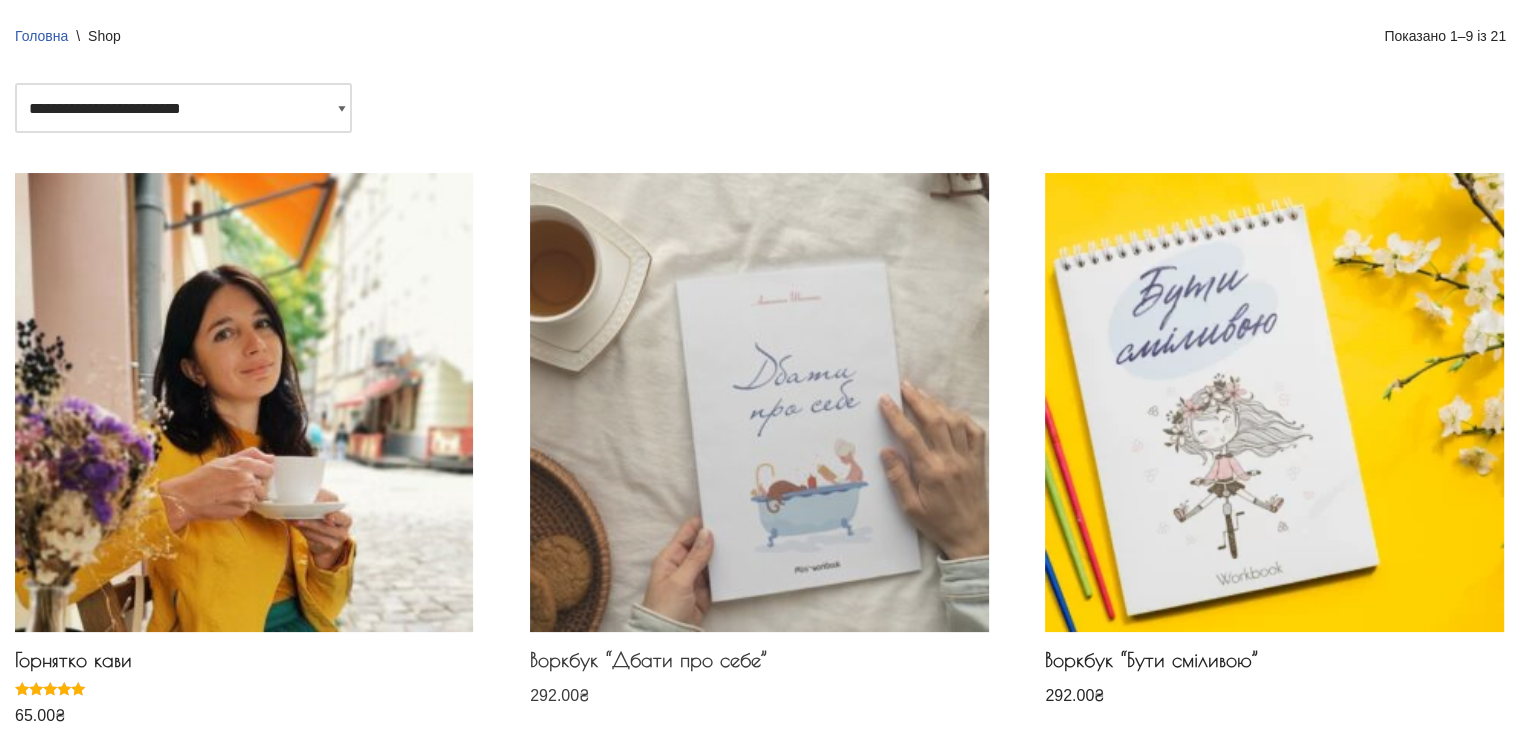 scroll, scrollTop: 0, scrollLeft: 0, axis: both 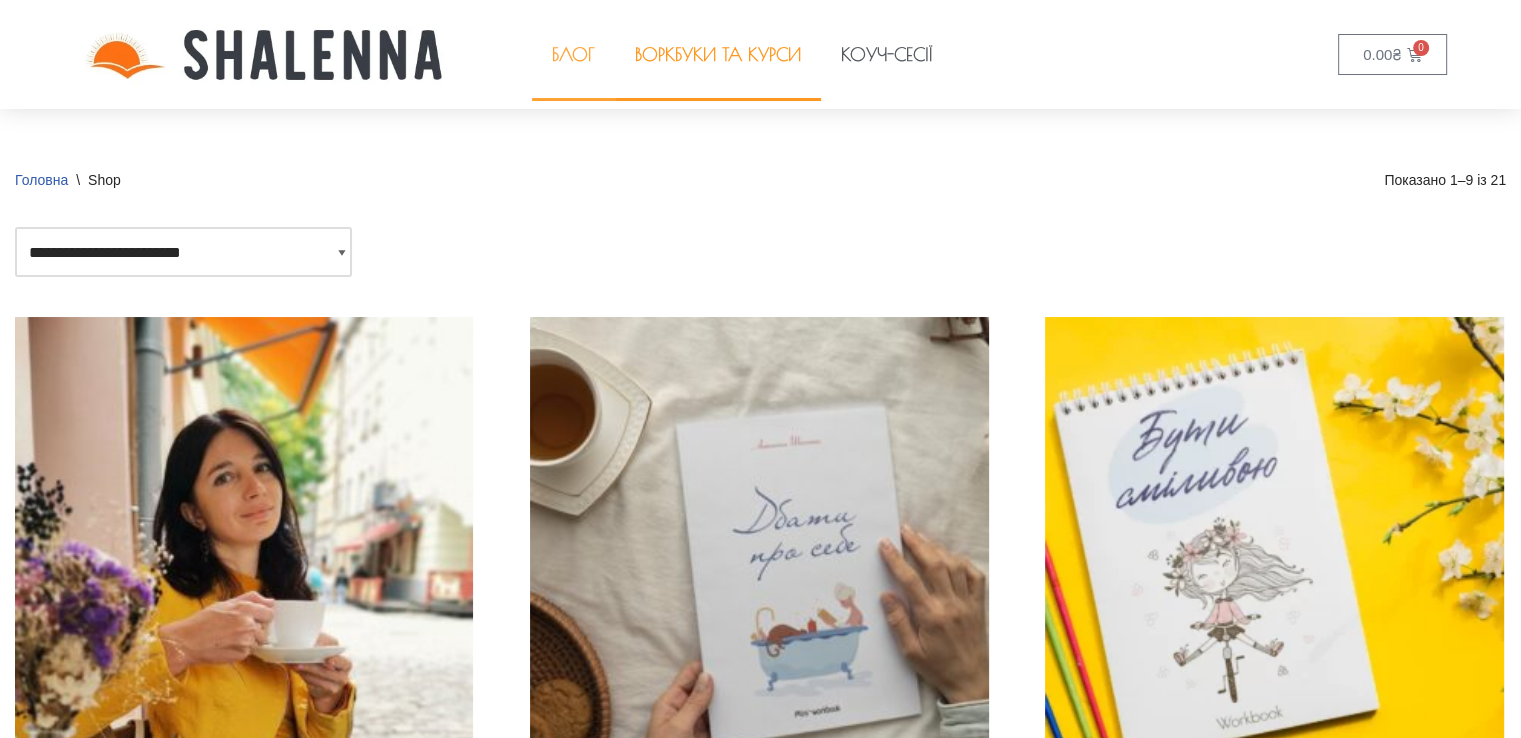 click on "Блог" 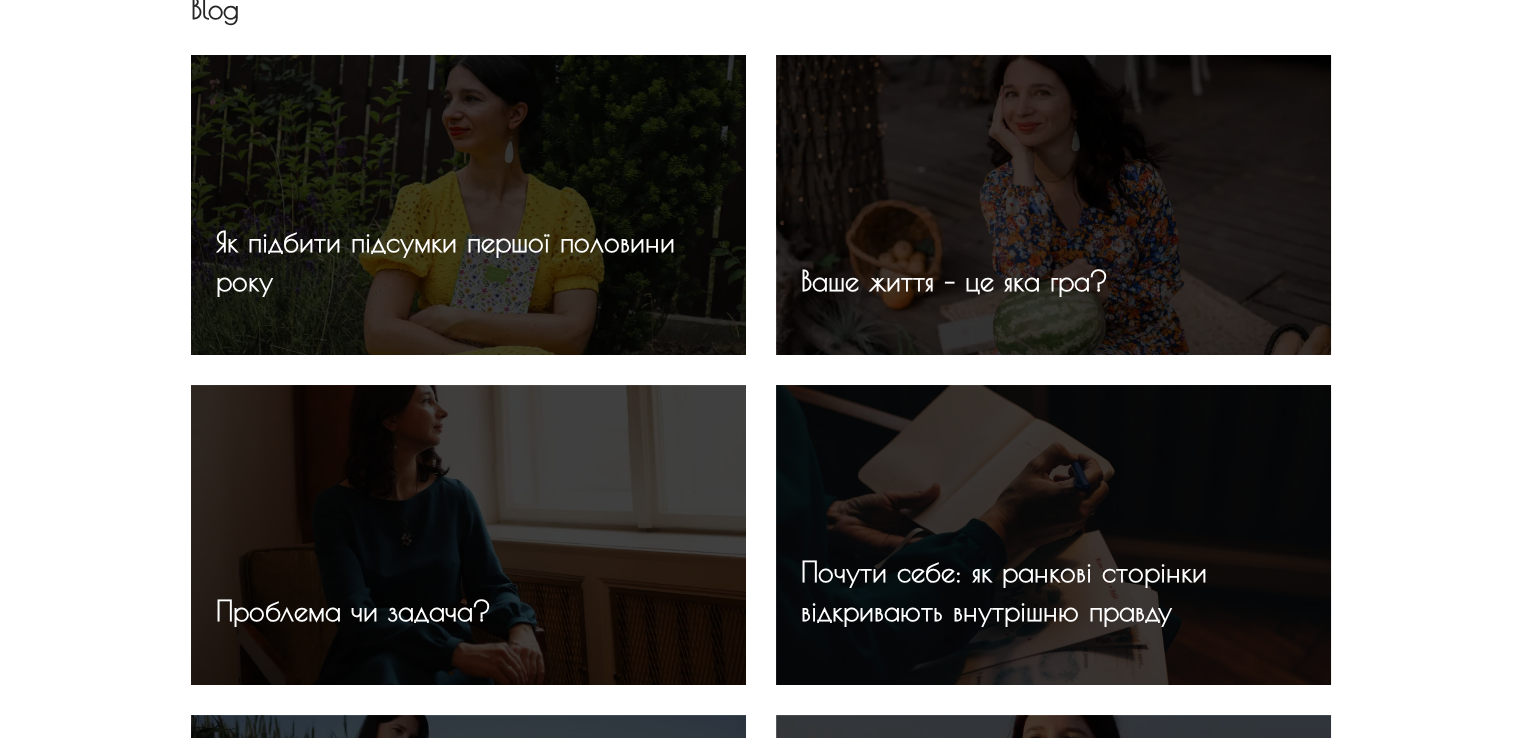 scroll, scrollTop: 0, scrollLeft: 0, axis: both 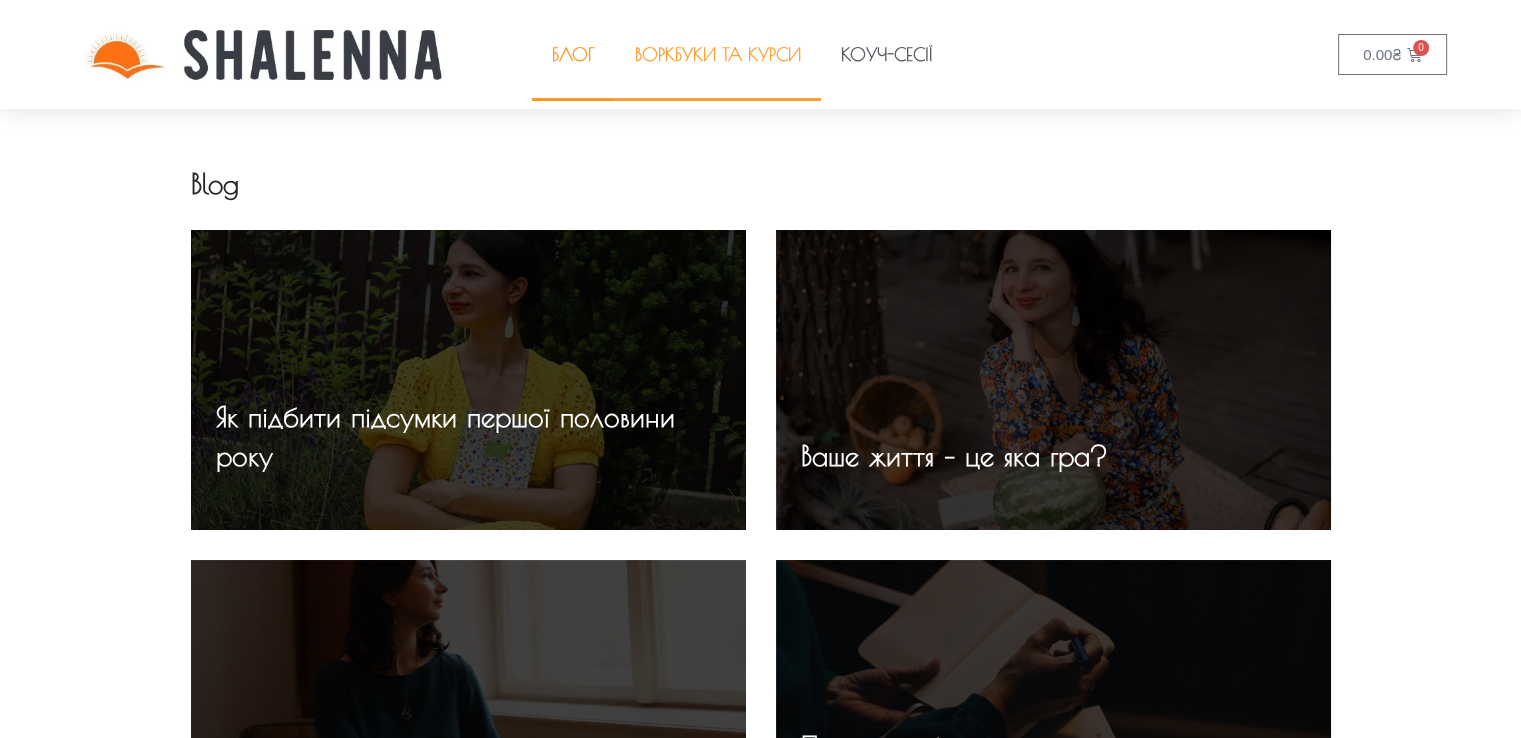 click on "Воркбуки та курси" 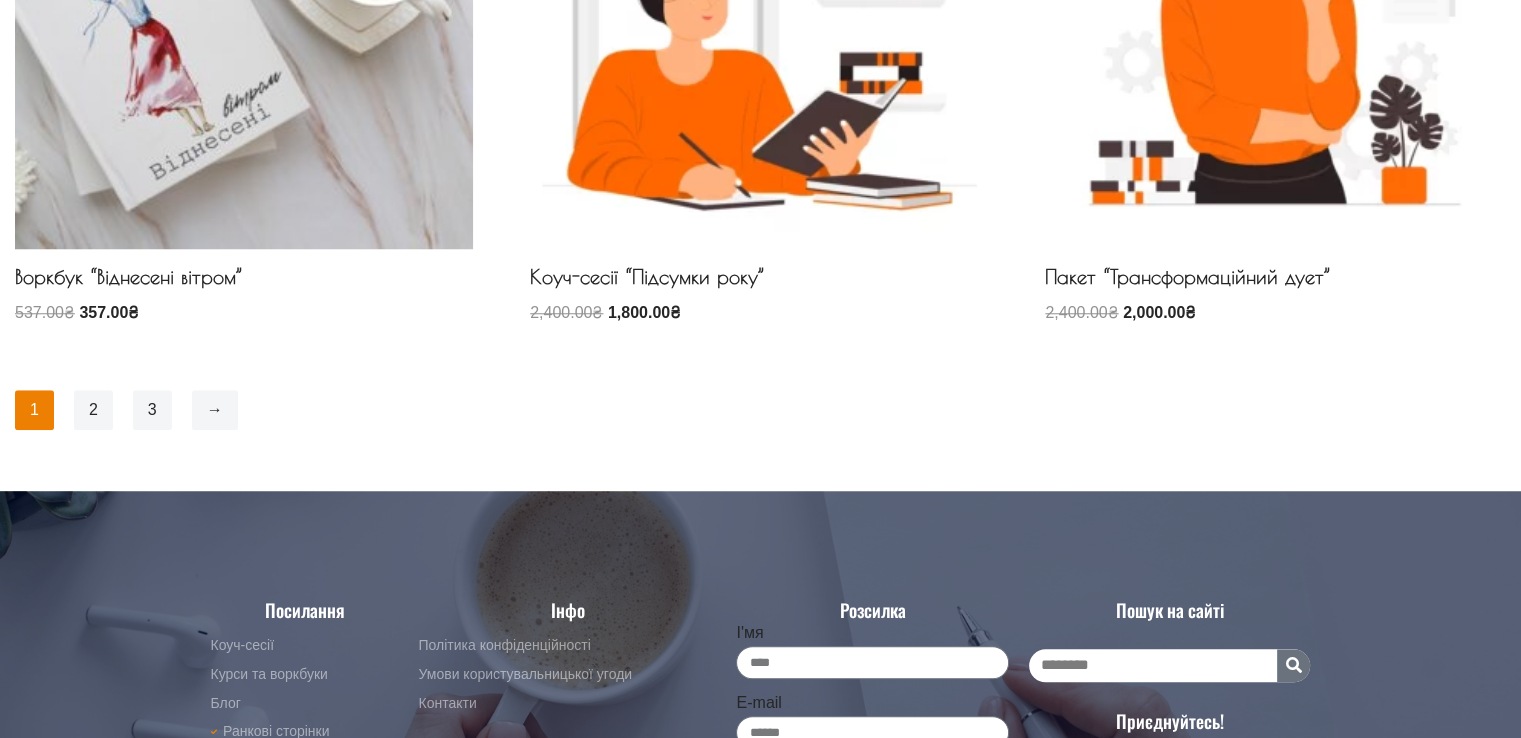 scroll, scrollTop: 1800, scrollLeft: 0, axis: vertical 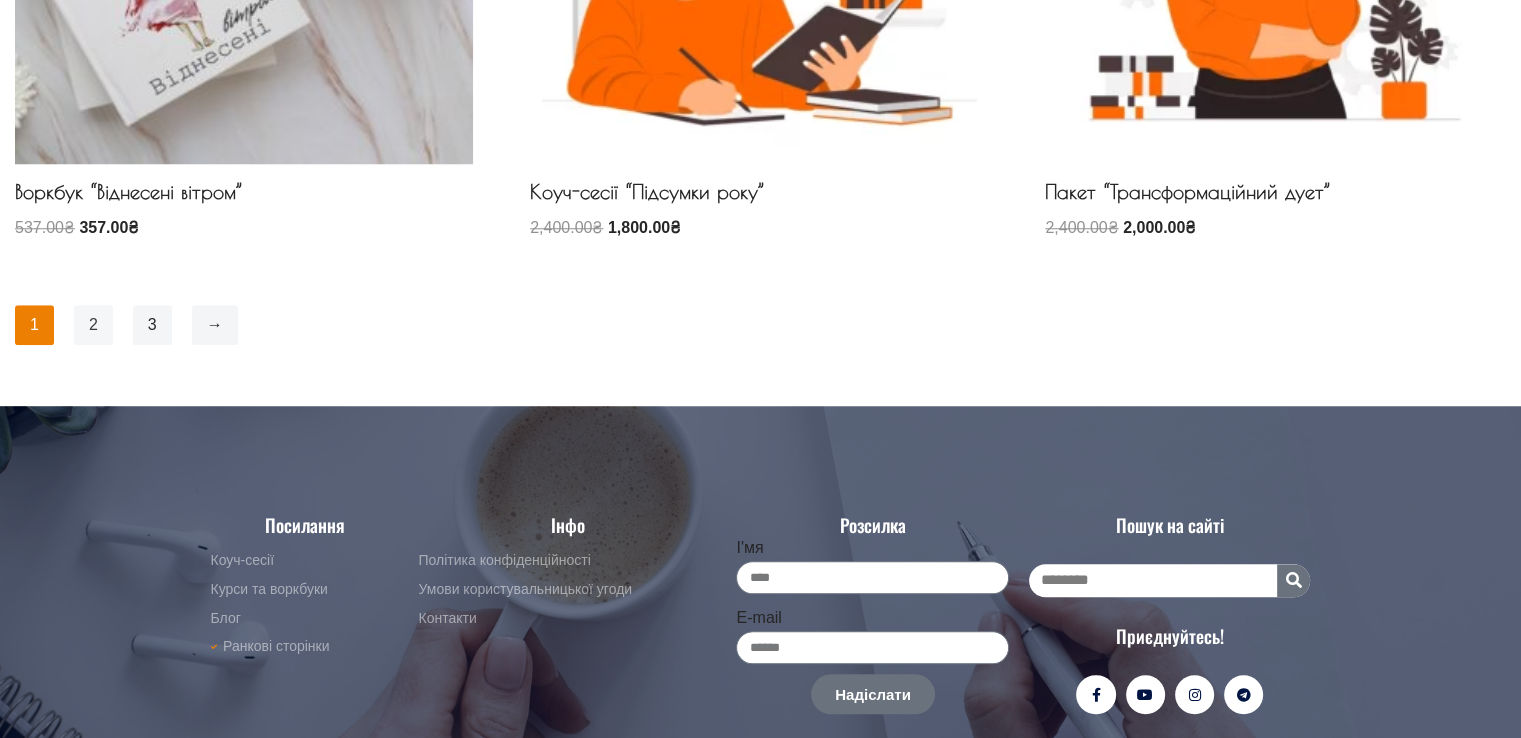 click on "2" at bounding box center (93, 325) 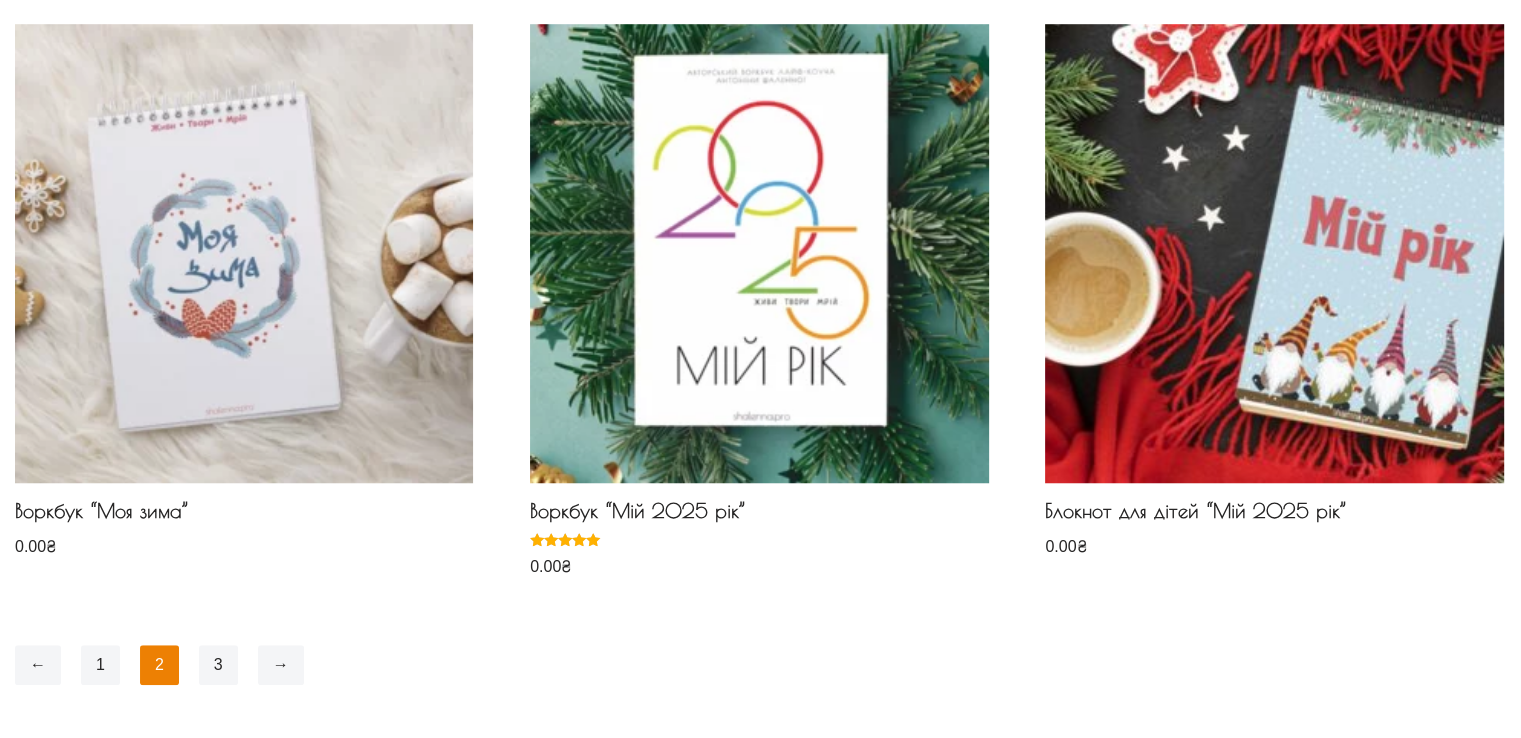 scroll, scrollTop: 1500, scrollLeft: 0, axis: vertical 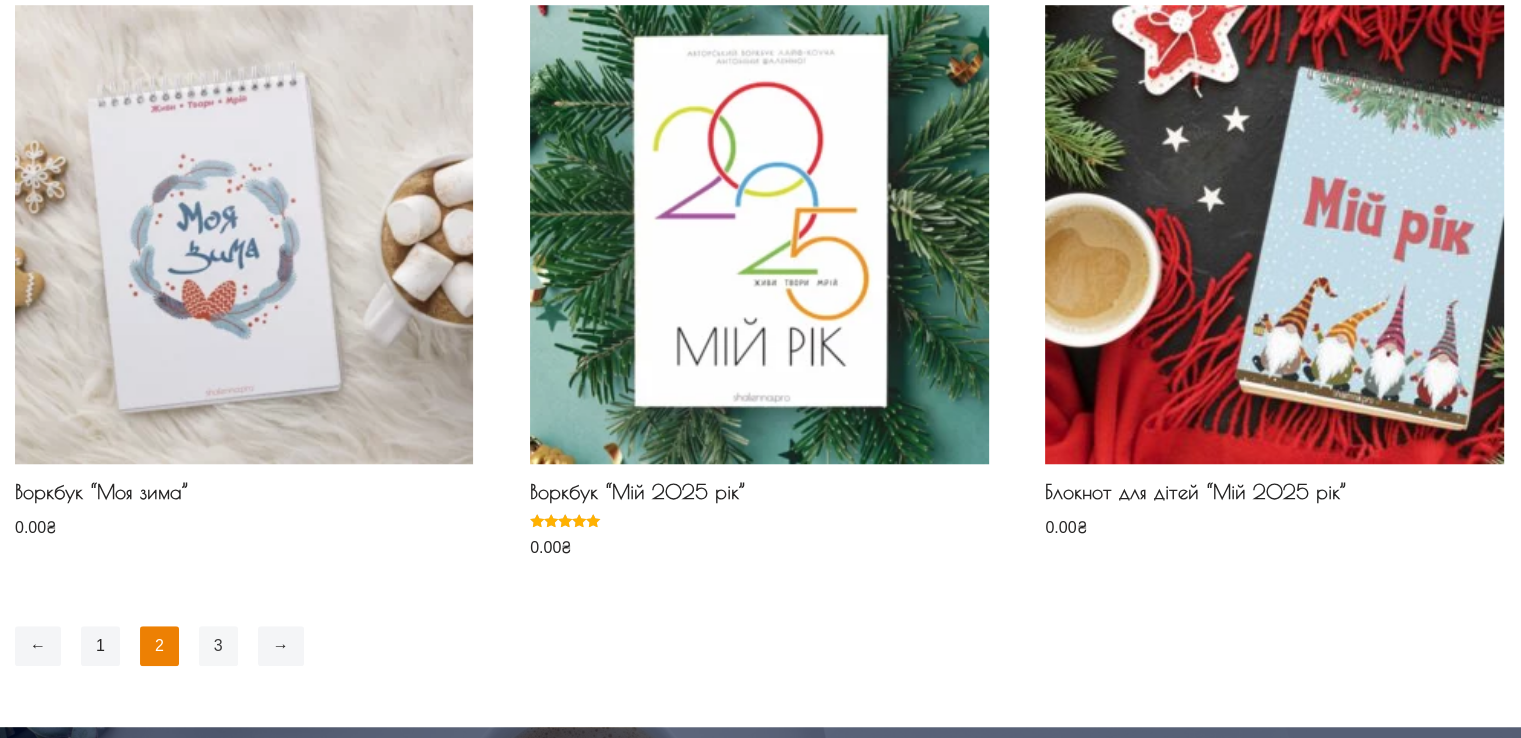 click on "3" at bounding box center (218, 646) 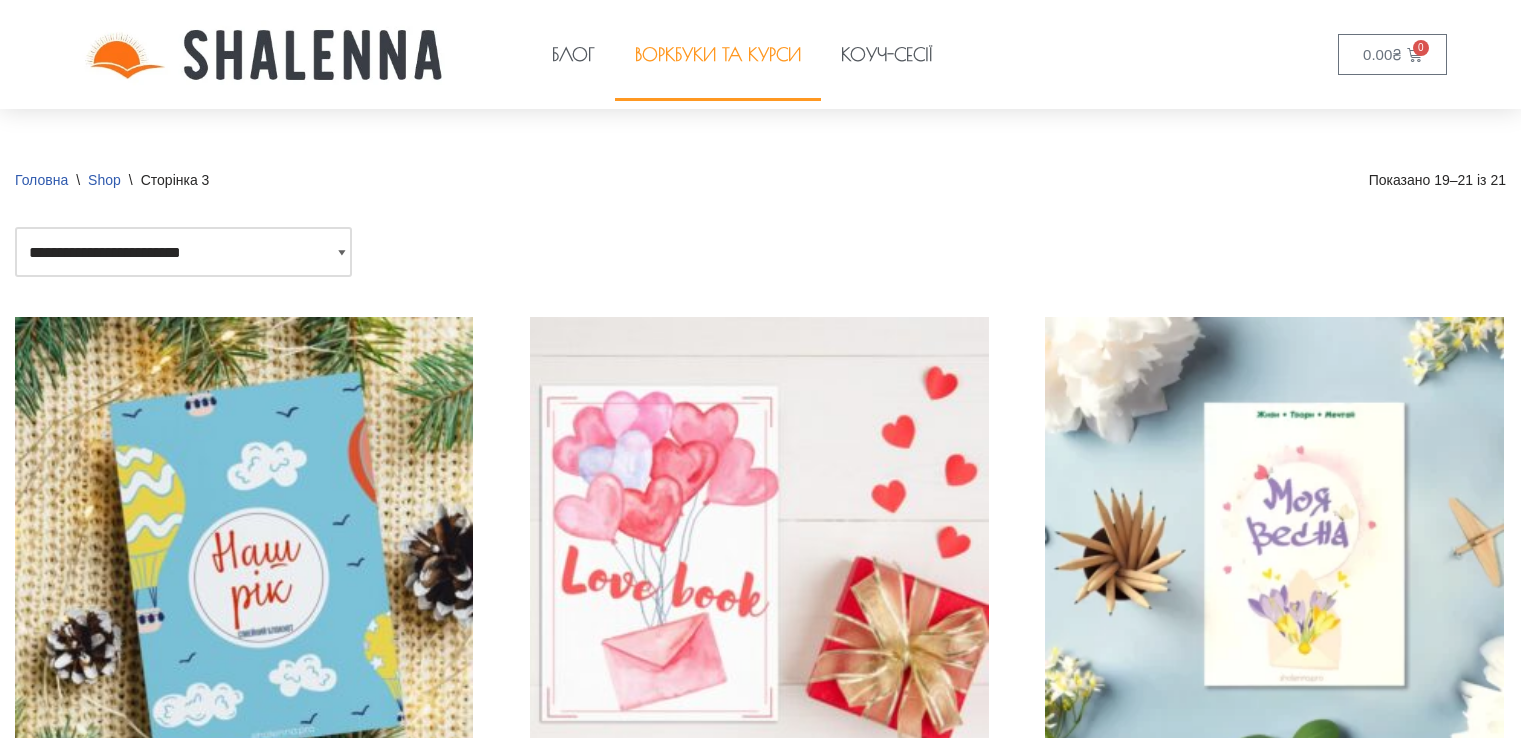 scroll, scrollTop: 299, scrollLeft: 0, axis: vertical 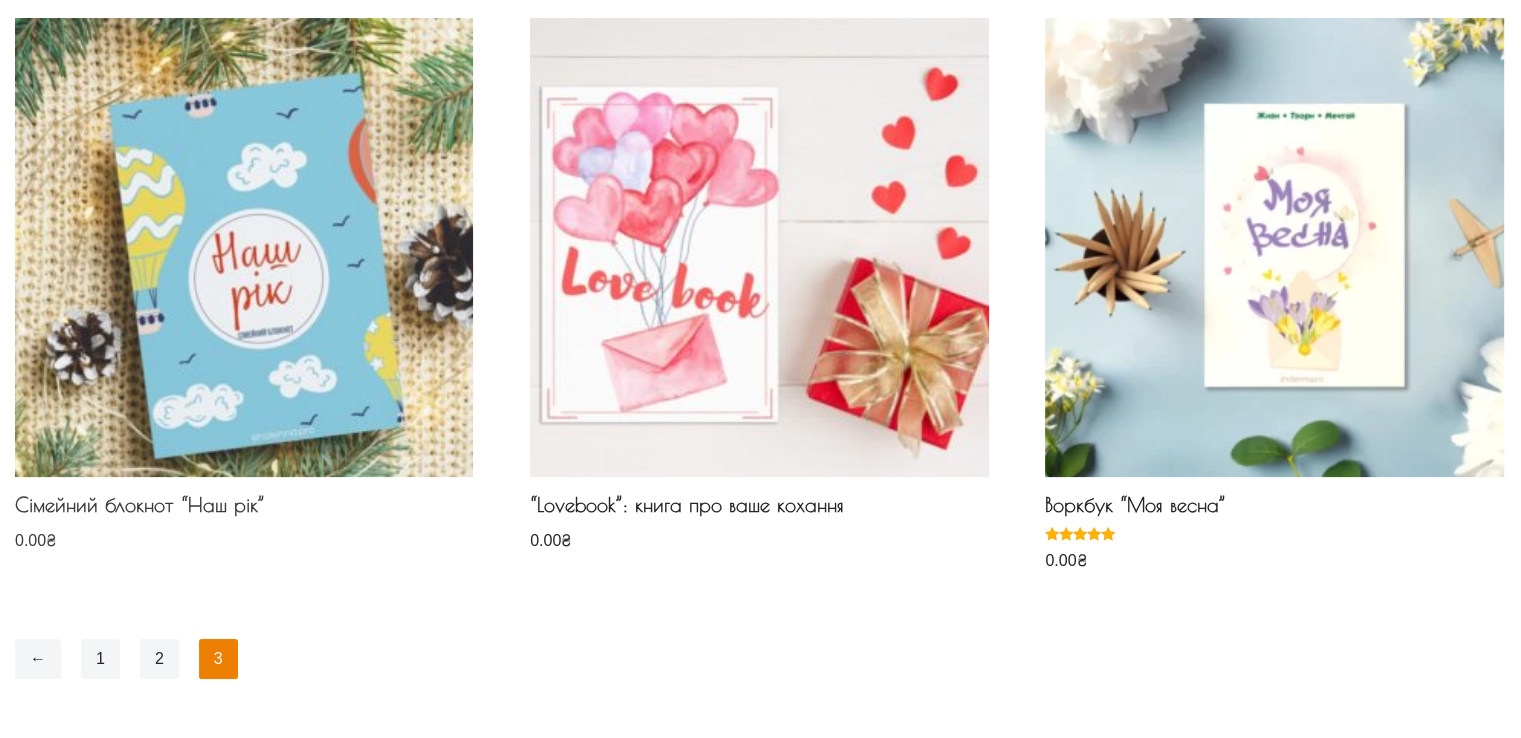 click at bounding box center (244, 247) 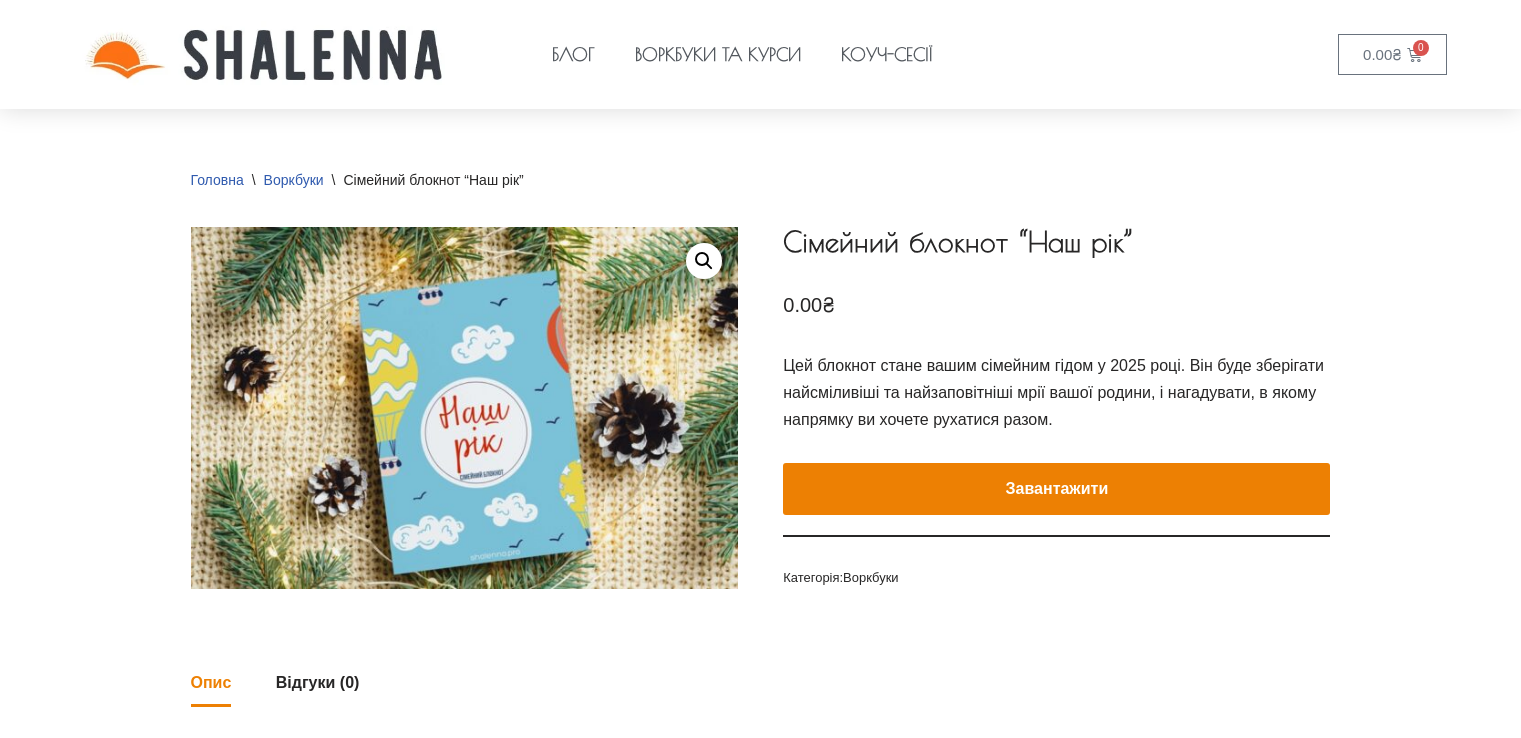 scroll, scrollTop: 0, scrollLeft: 0, axis: both 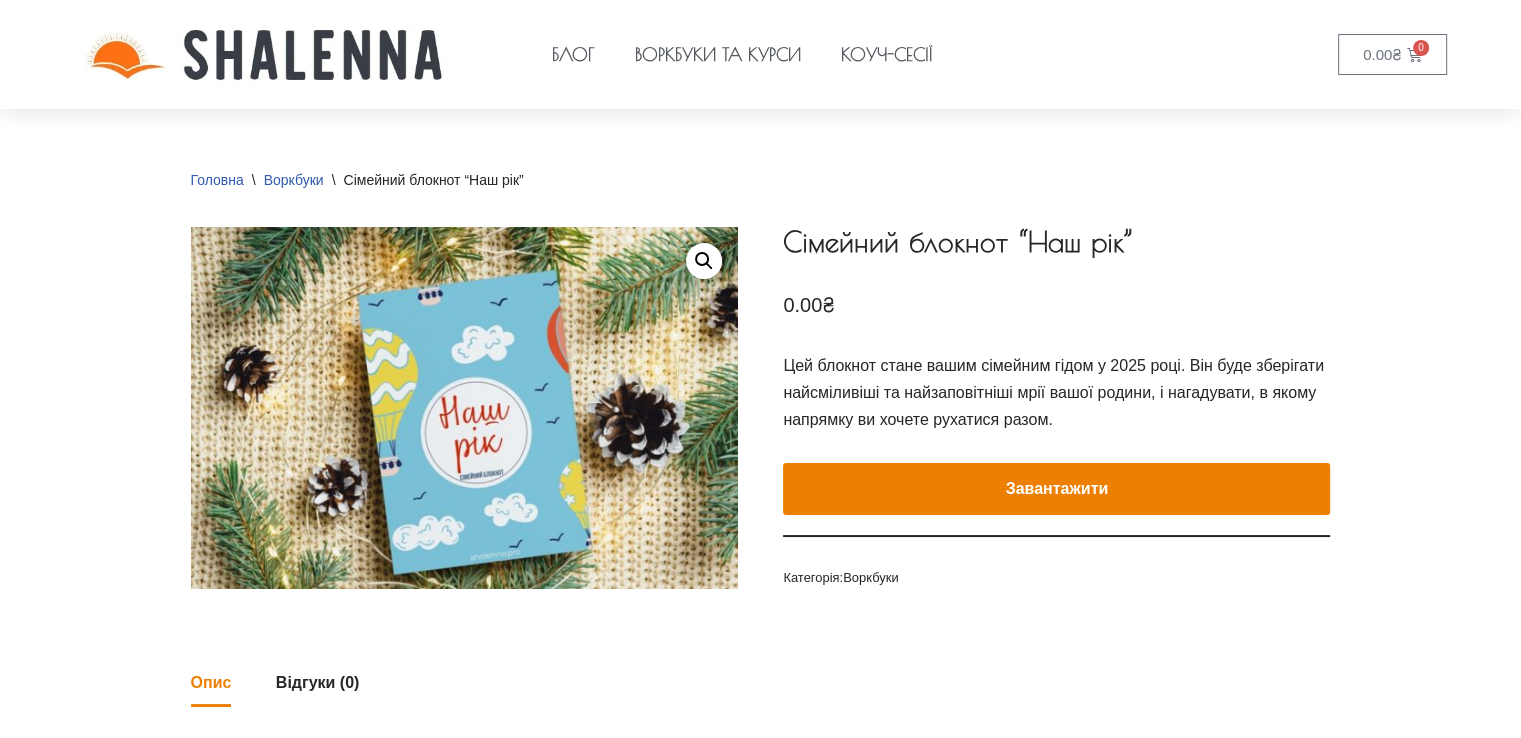 click on "Завантажити" at bounding box center (1056, 489) 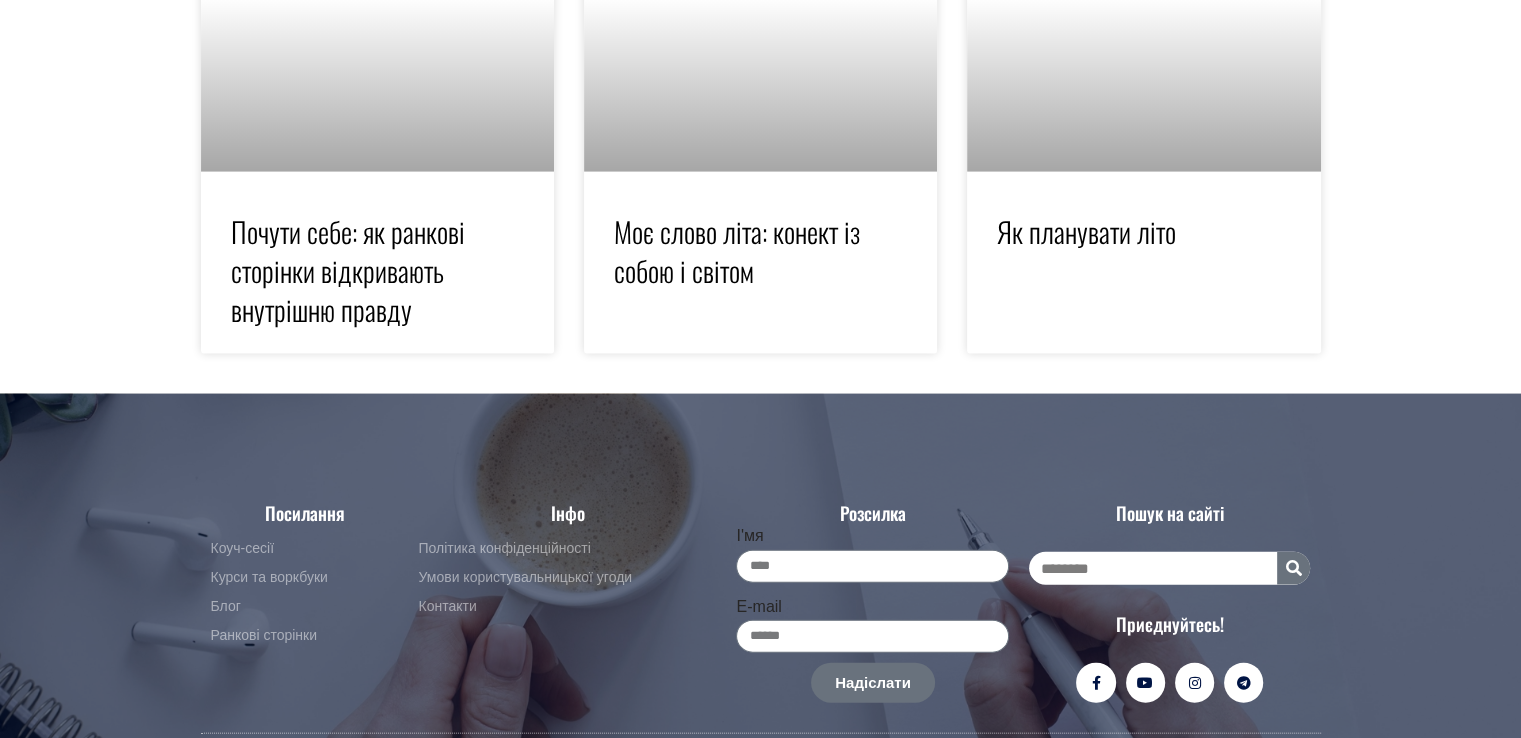 scroll, scrollTop: 4373, scrollLeft: 0, axis: vertical 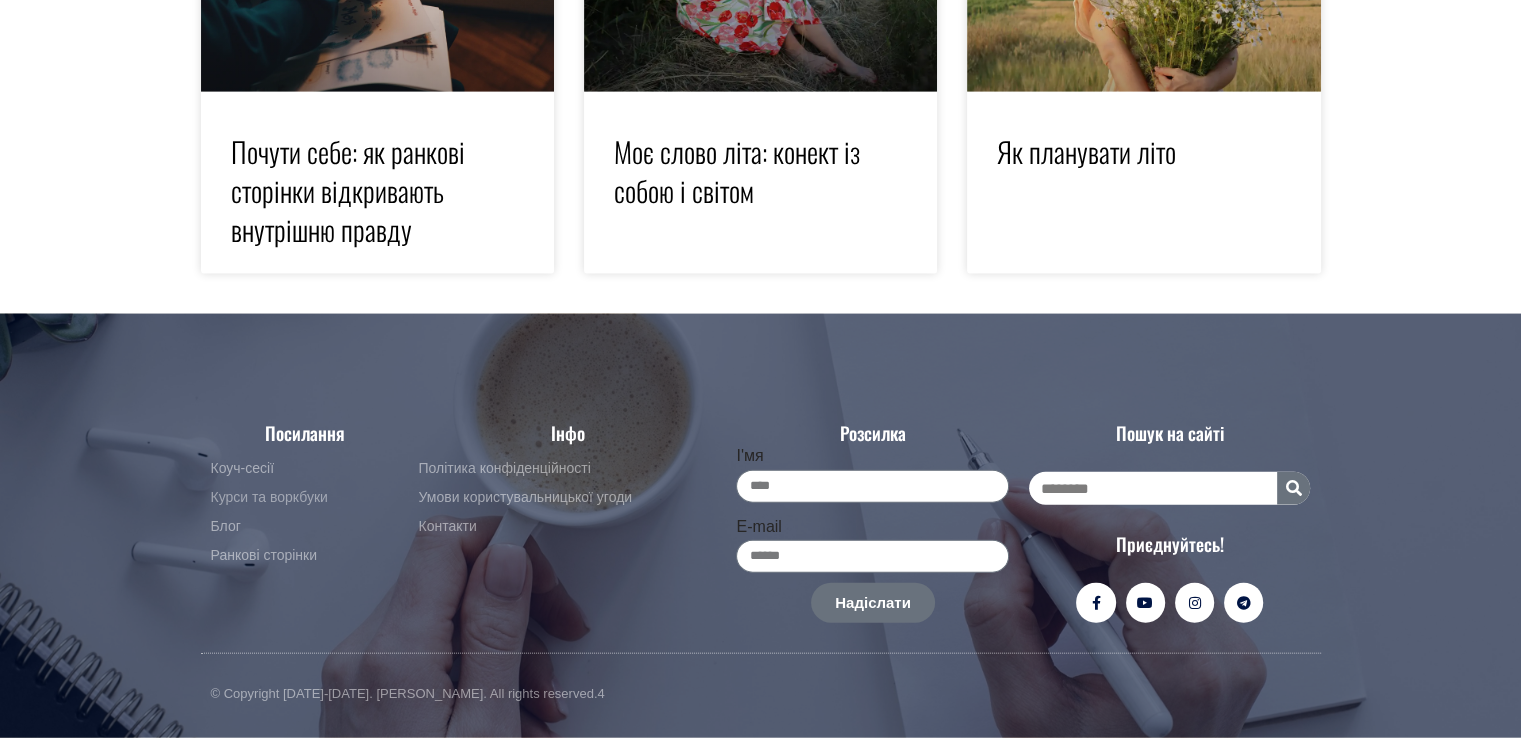 click on "Курси та воркбуки" at bounding box center (269, 498) 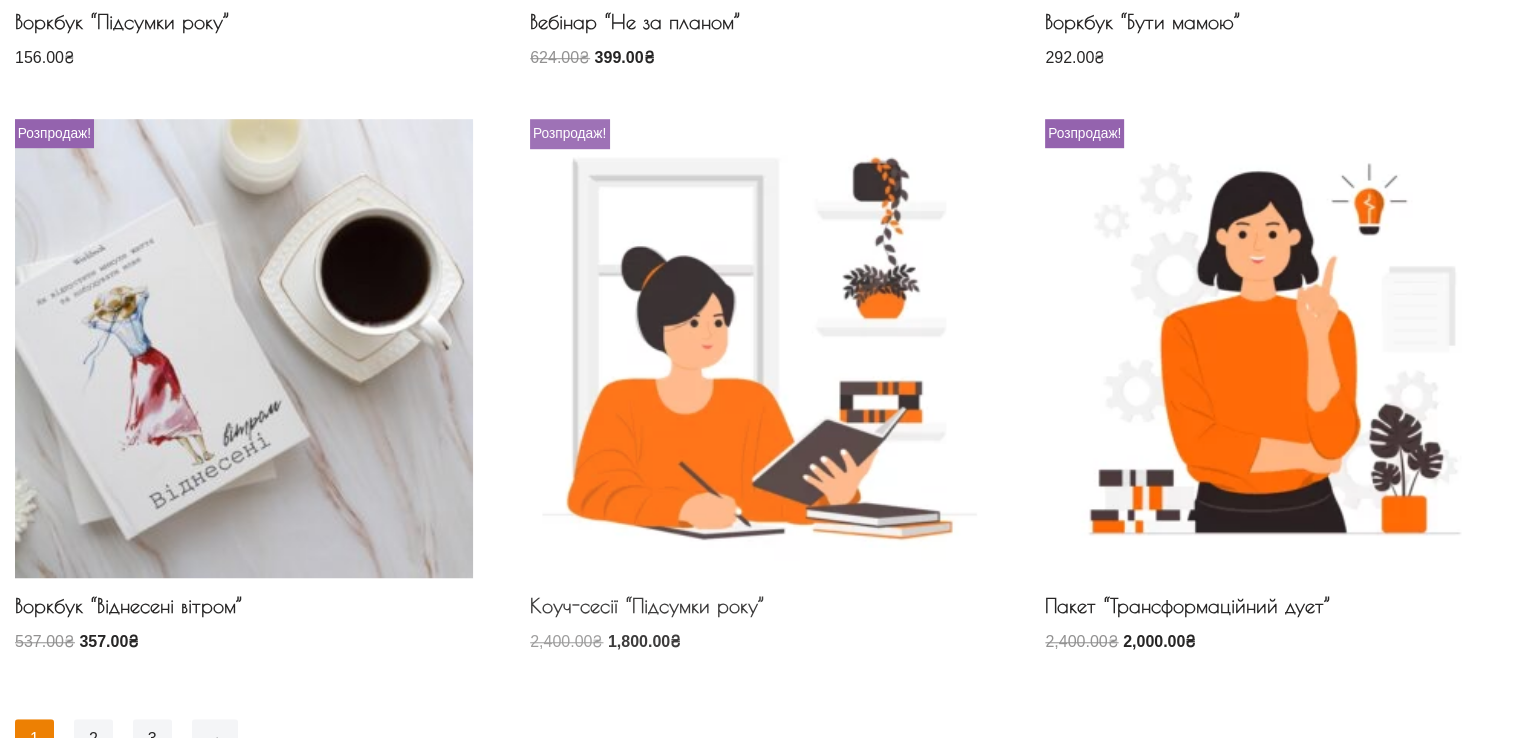 scroll, scrollTop: 1600, scrollLeft: 0, axis: vertical 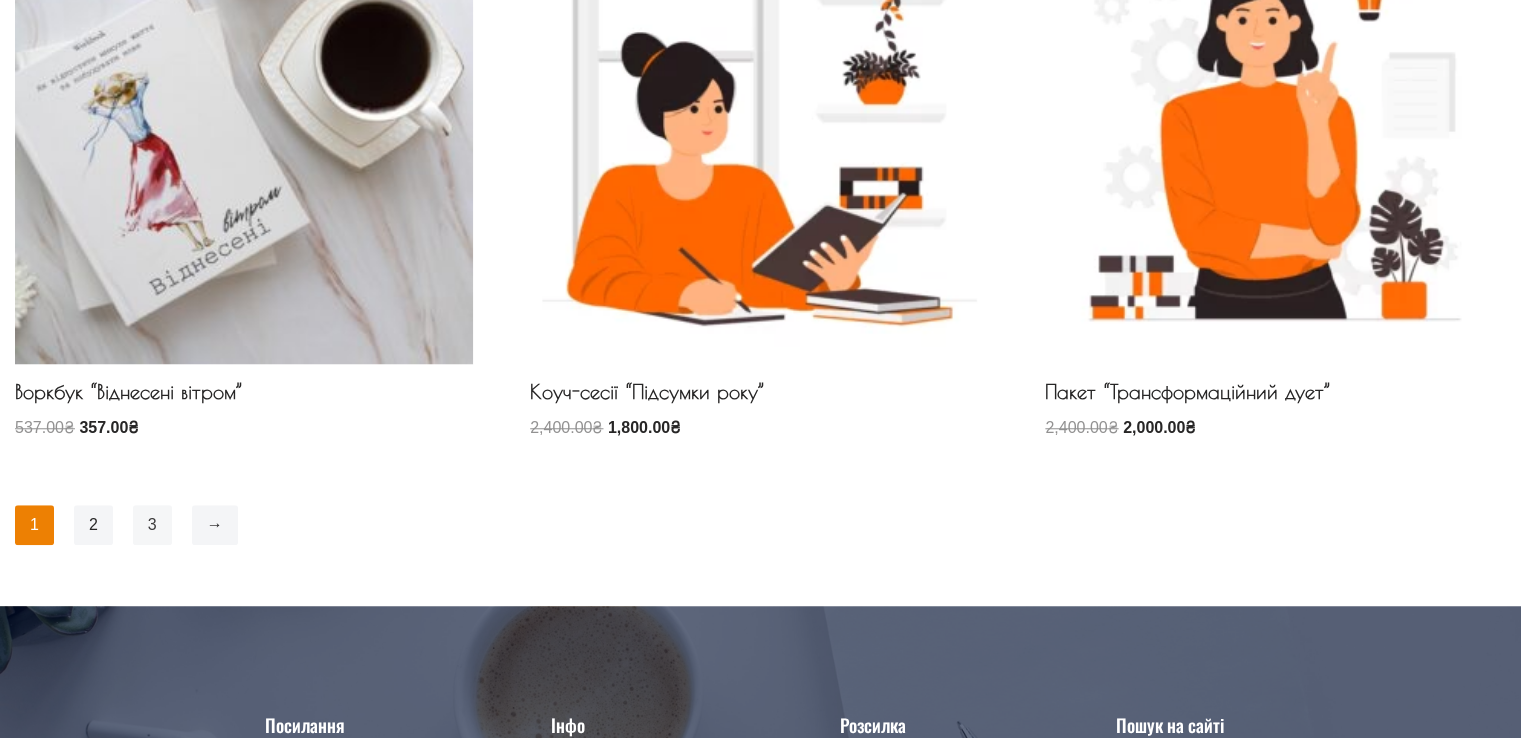 click on "3" at bounding box center (152, 525) 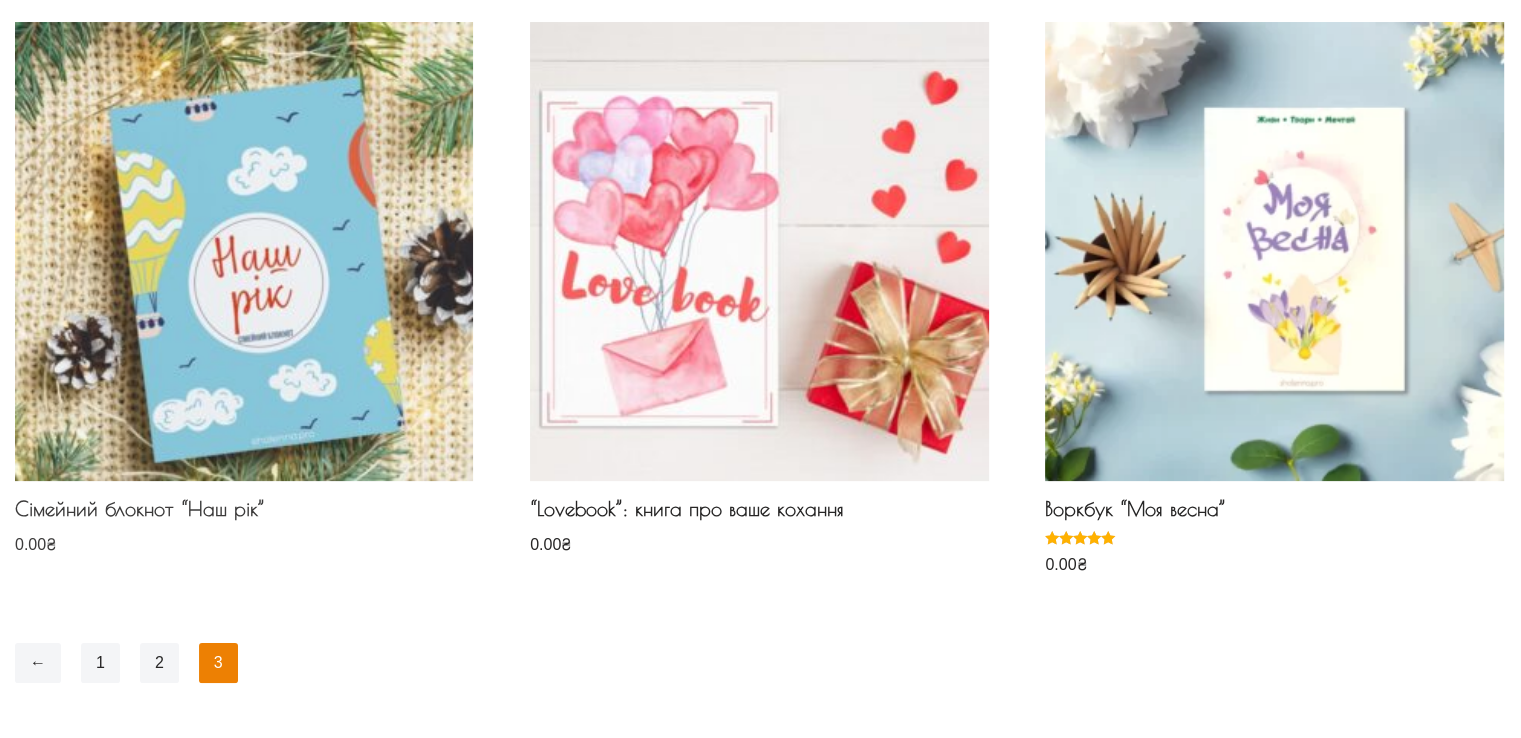 scroll, scrollTop: 400, scrollLeft: 0, axis: vertical 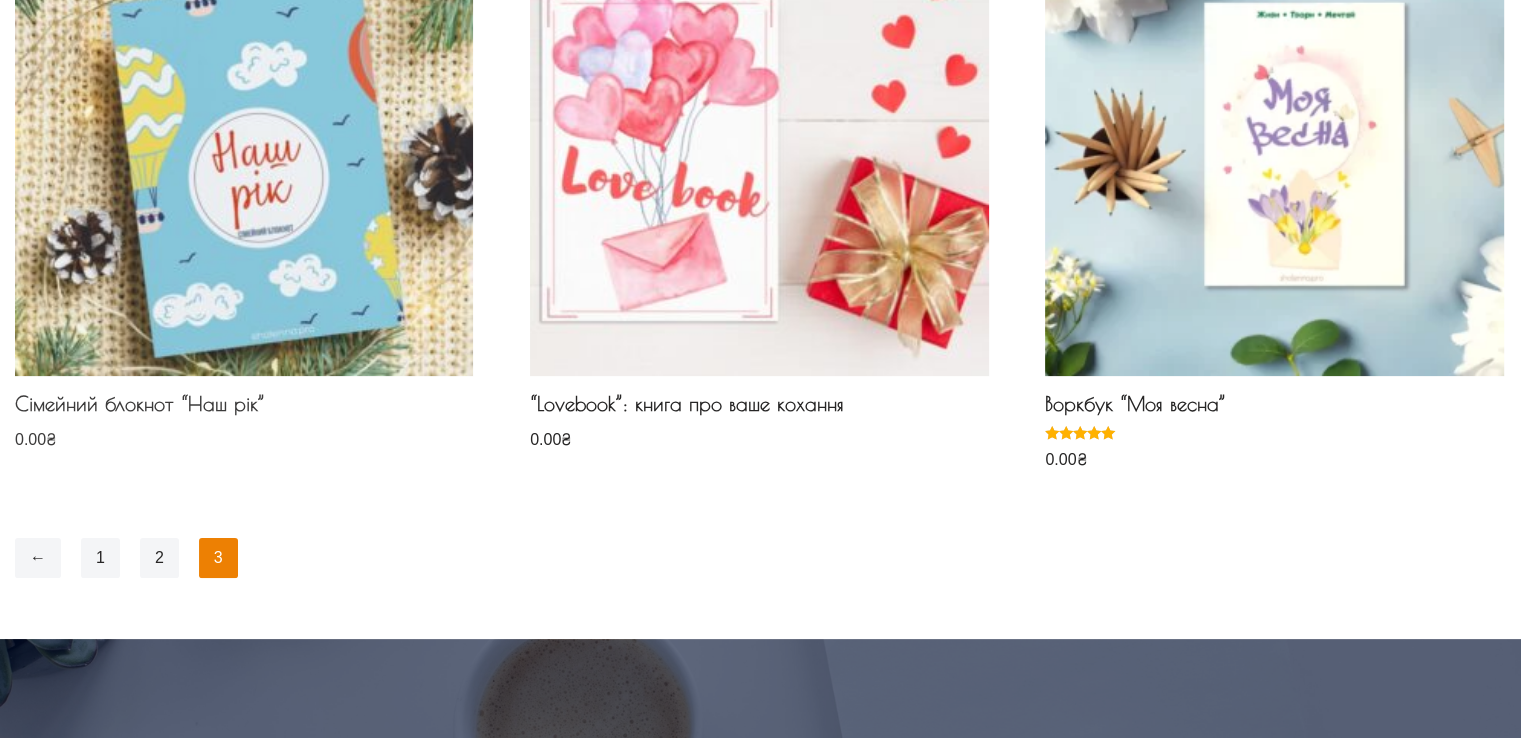 click at bounding box center (244, 146) 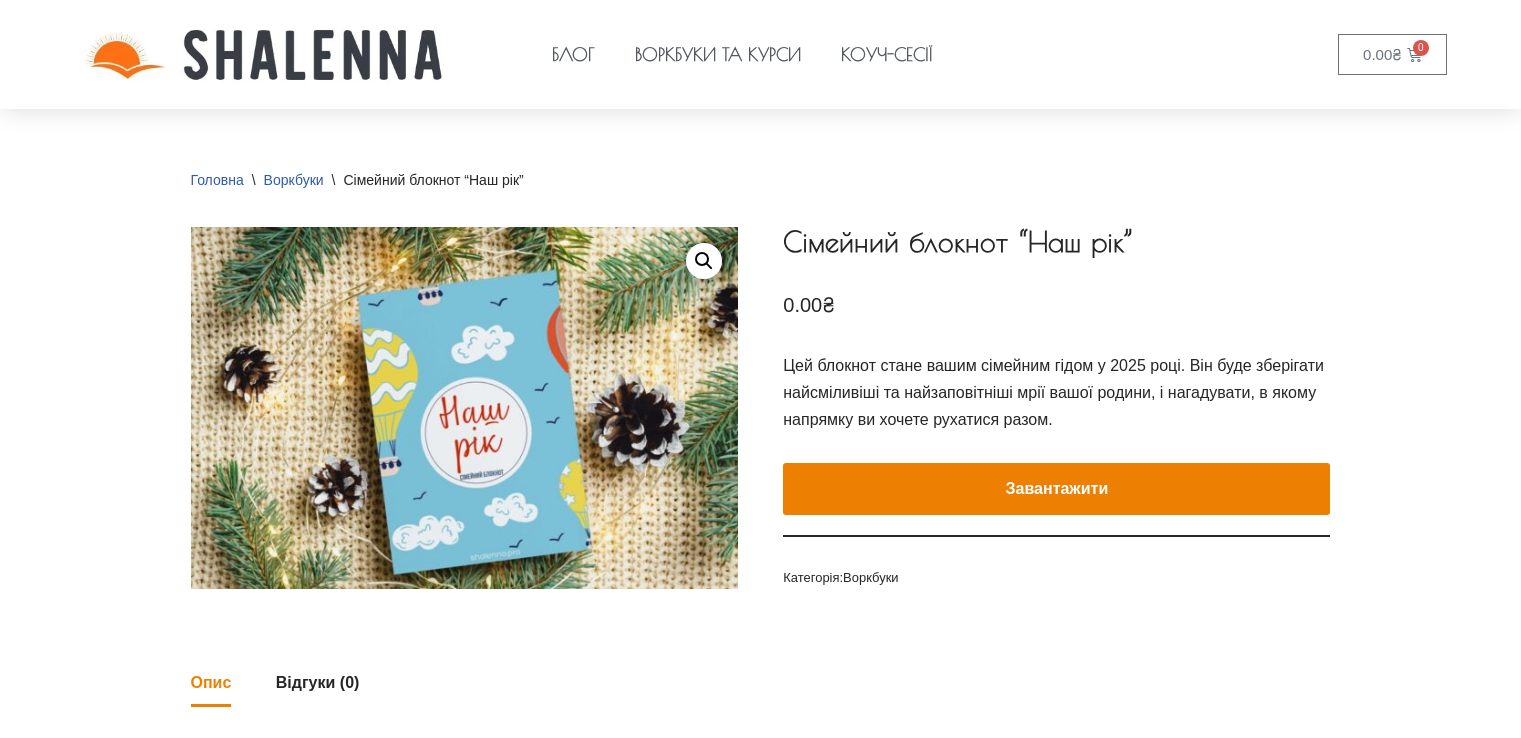 scroll, scrollTop: 0, scrollLeft: 0, axis: both 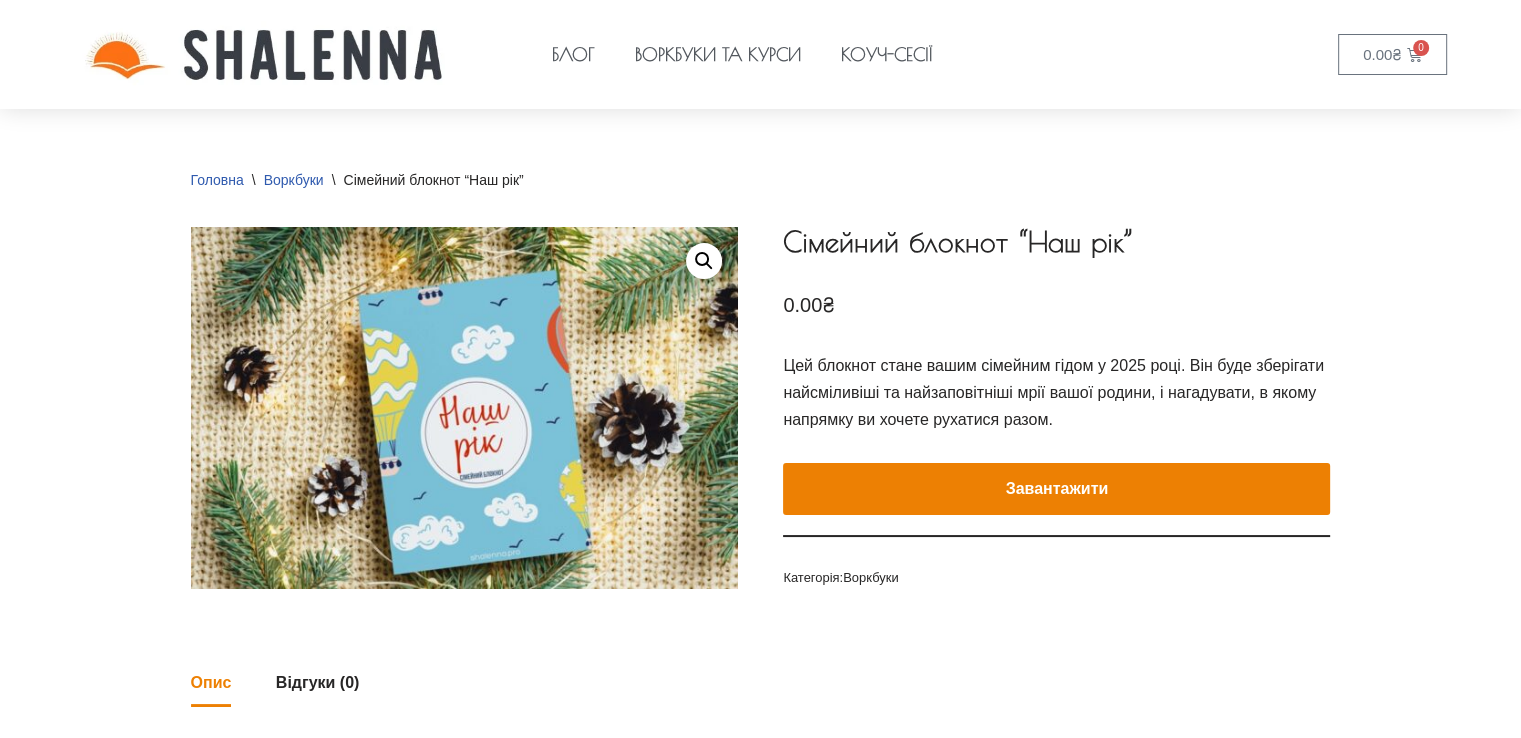 click at bounding box center (760, 369) 